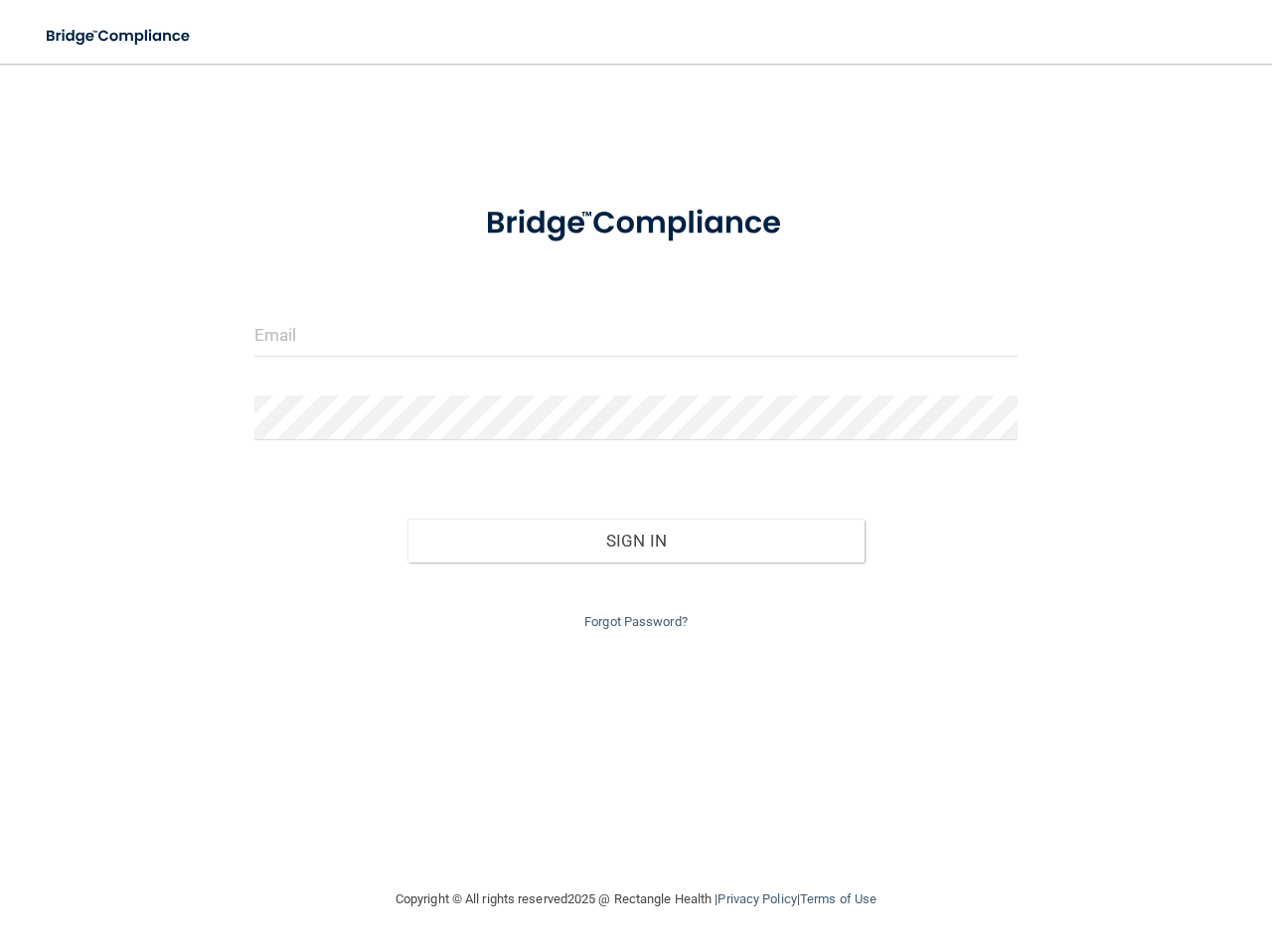 scroll, scrollTop: 0, scrollLeft: 0, axis: both 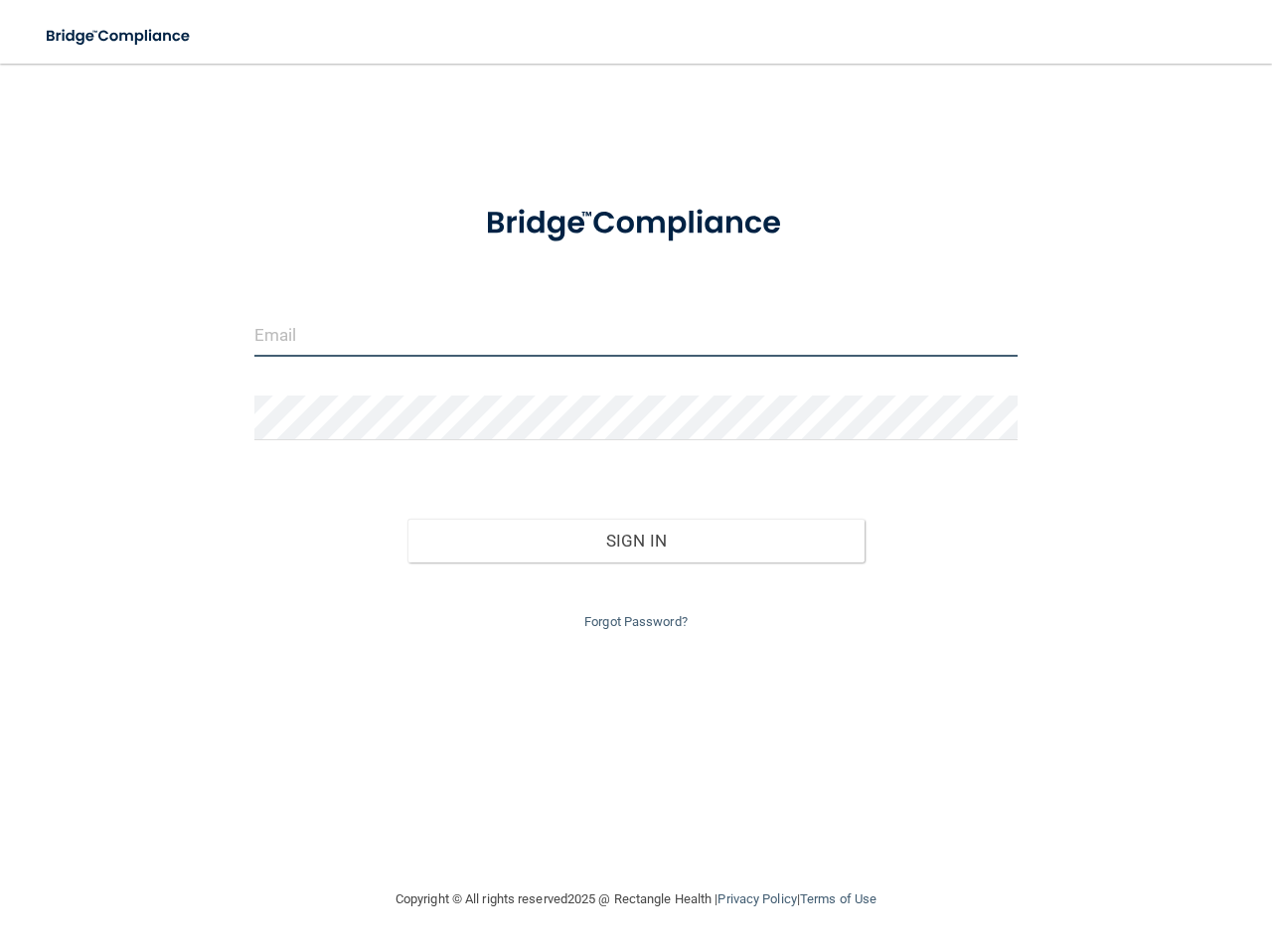 click at bounding box center [636, 334] 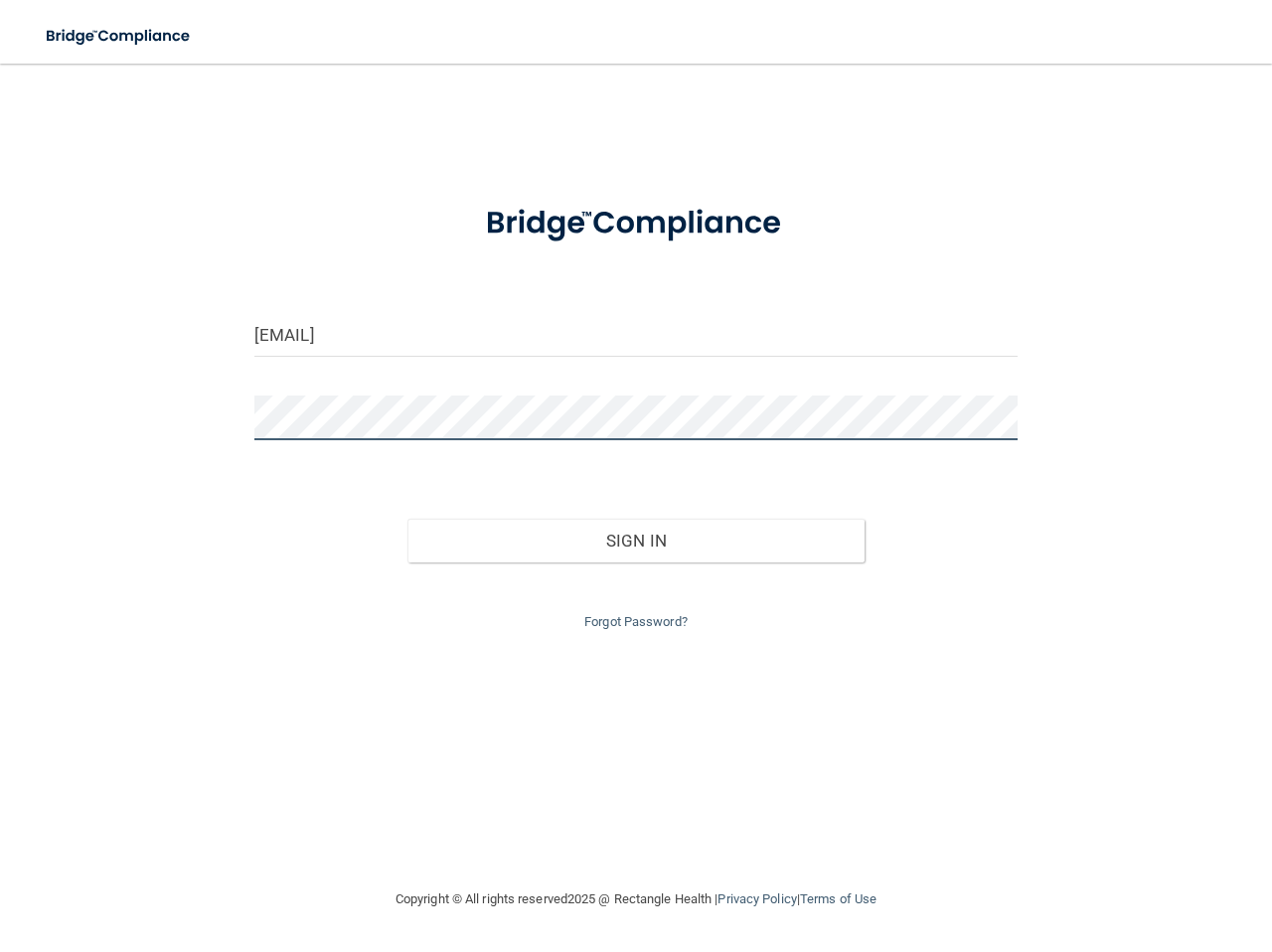 click on "Sign In" at bounding box center [636, 541] 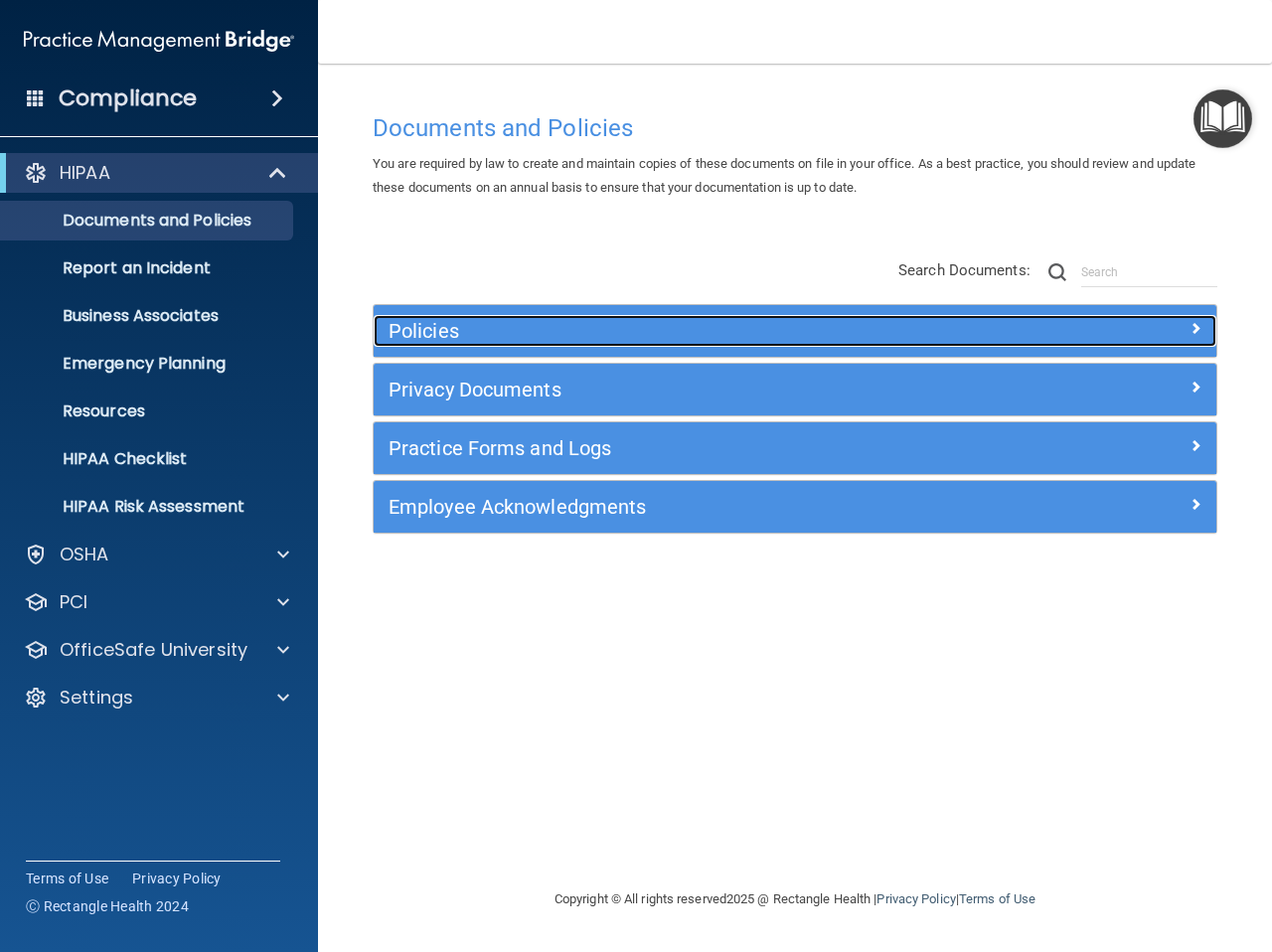 click at bounding box center (1195, 328) 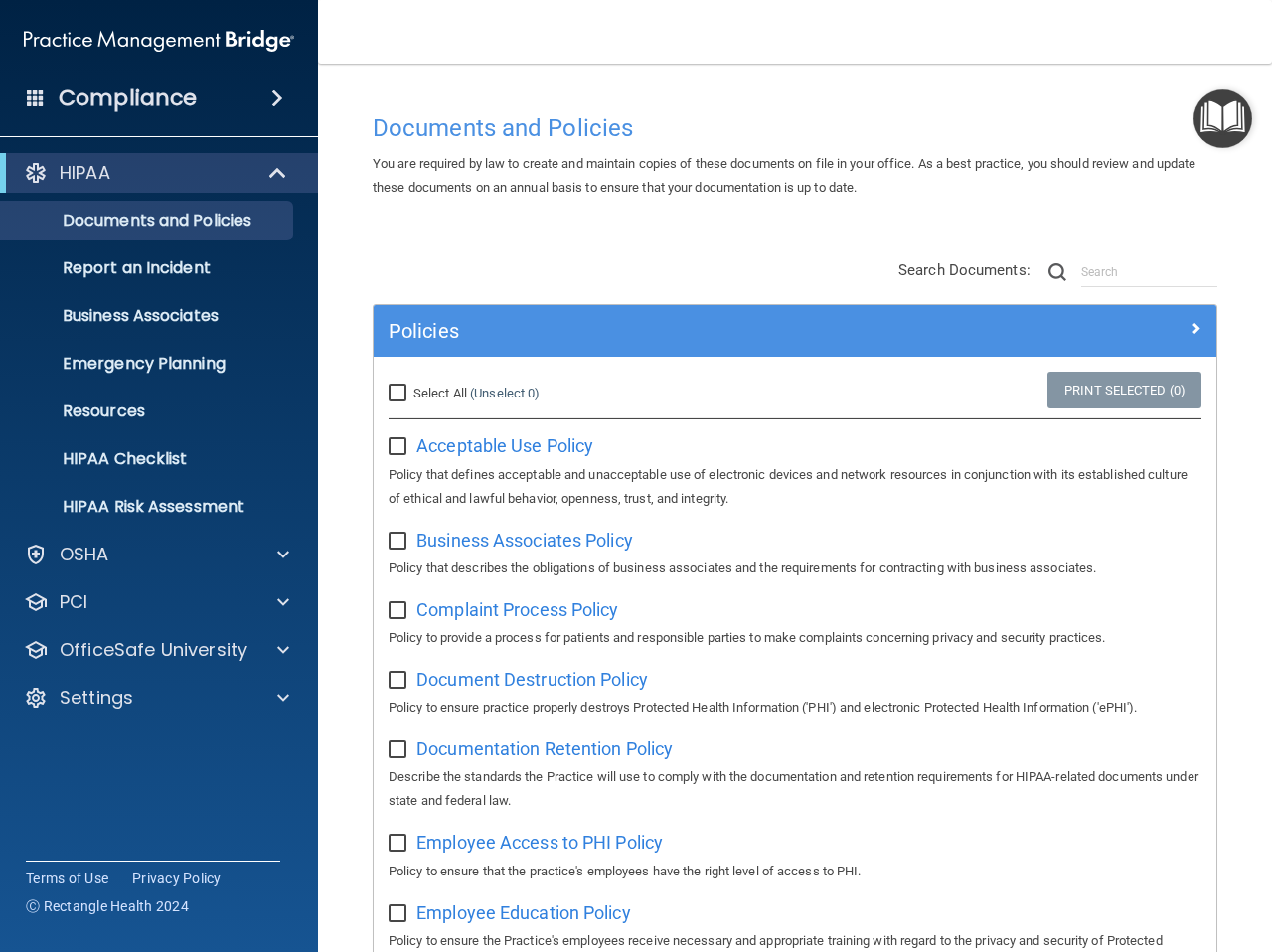 click on "Select All   (Unselect 0)    Unselect All" at bounding box center [399, 394] 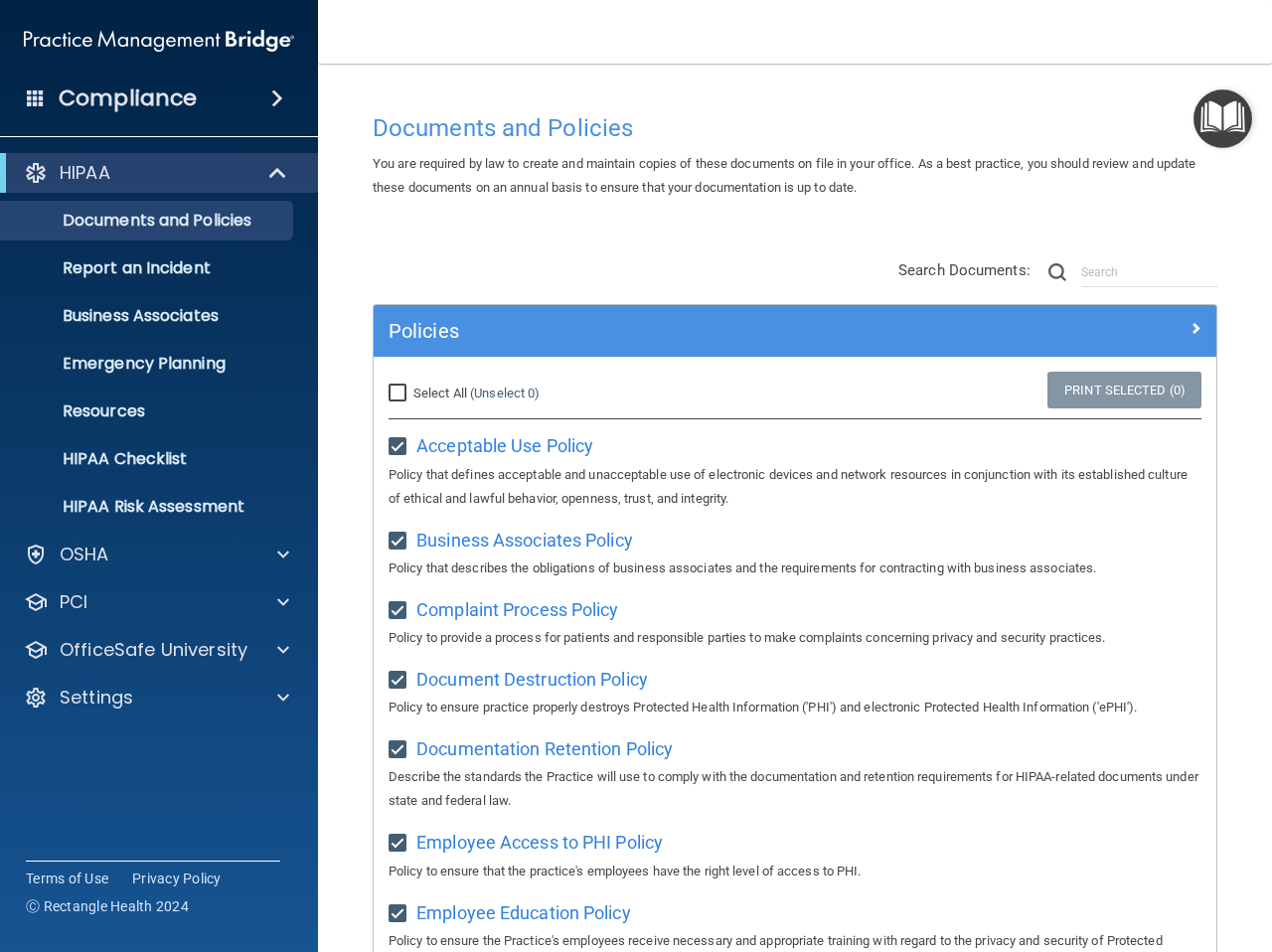 checkbox on "true" 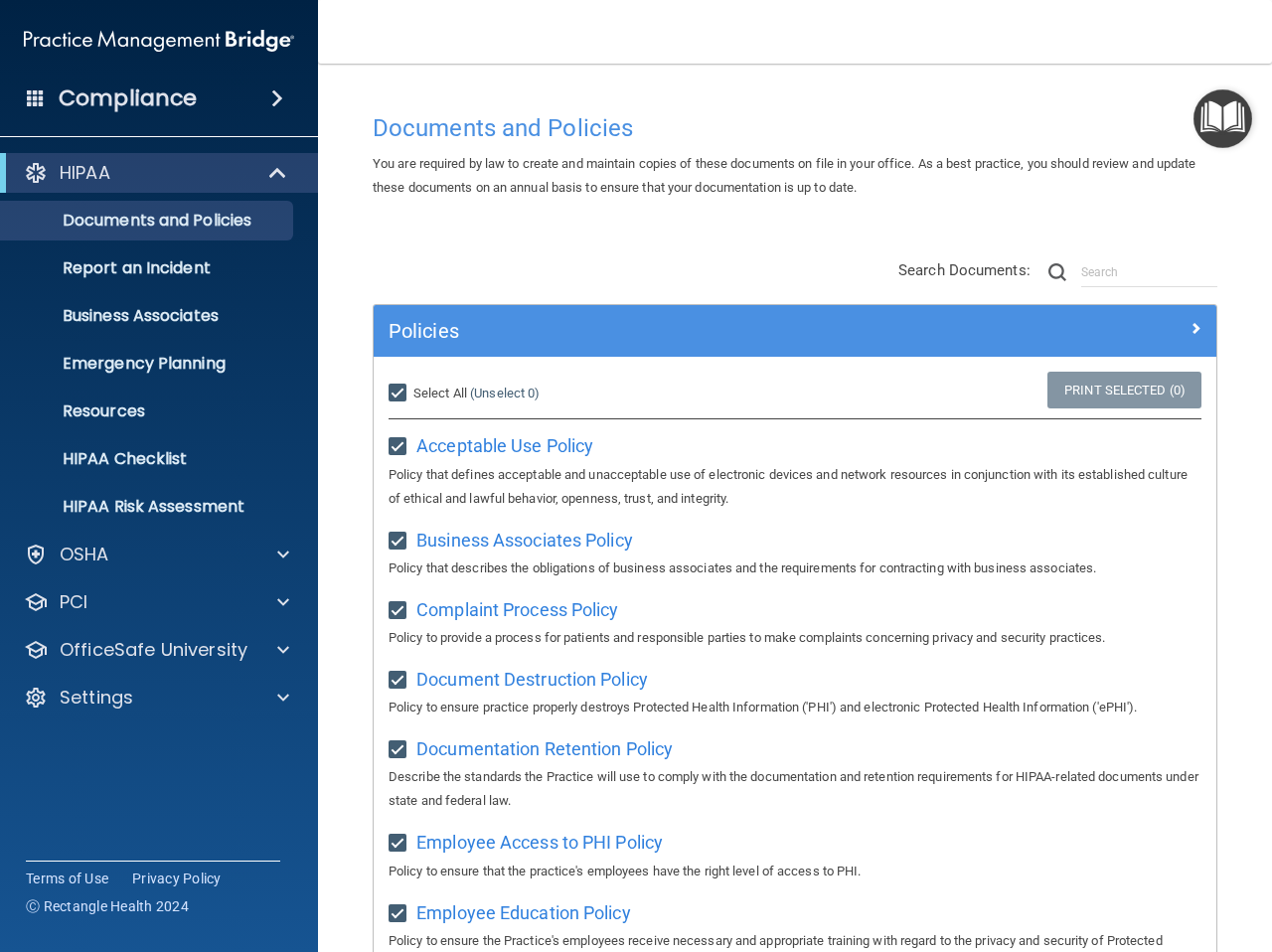 checkbox on "true" 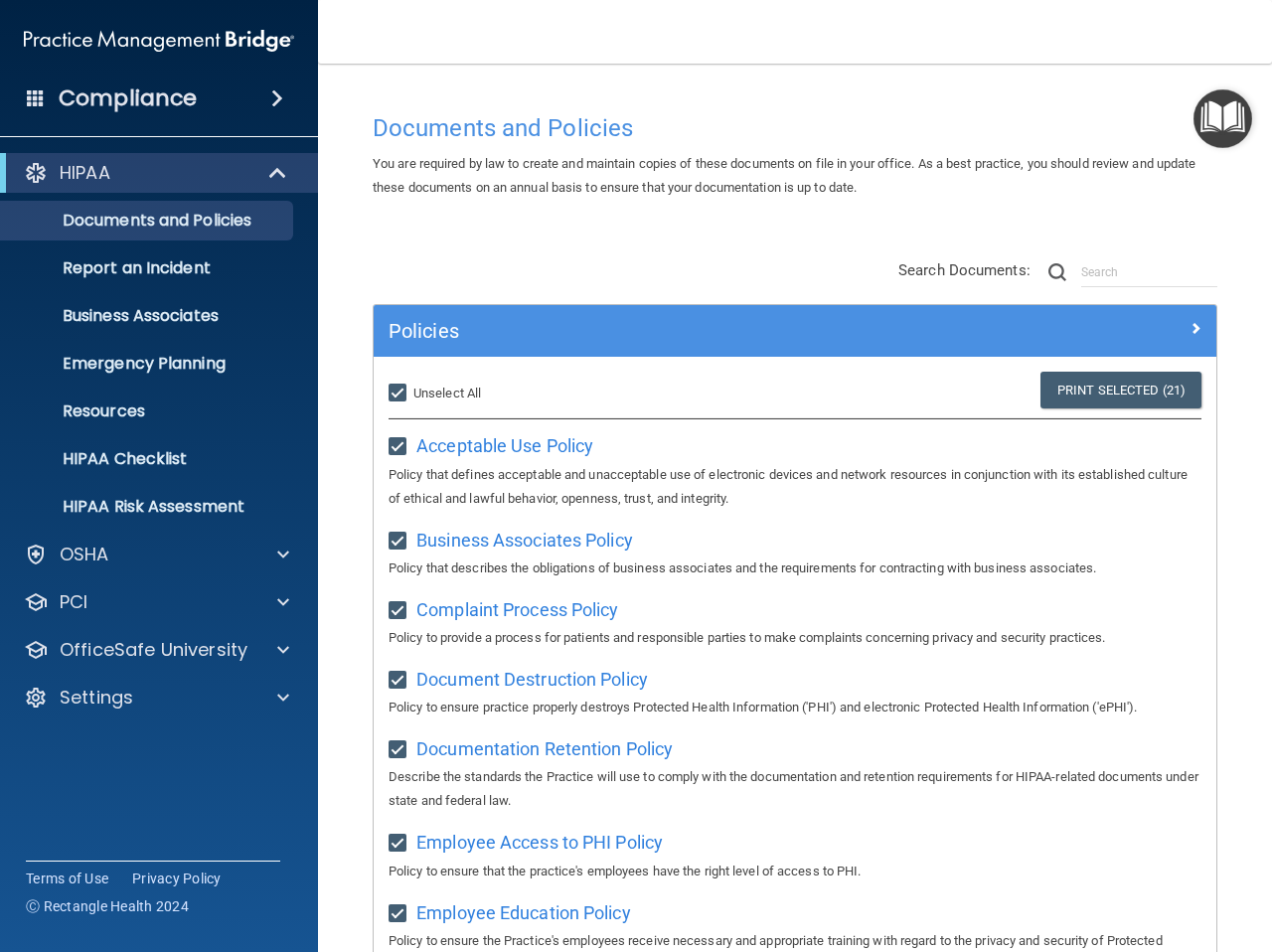 click on "Select All   (Unselect 21)    Unselect All" at bounding box center (399, 394) 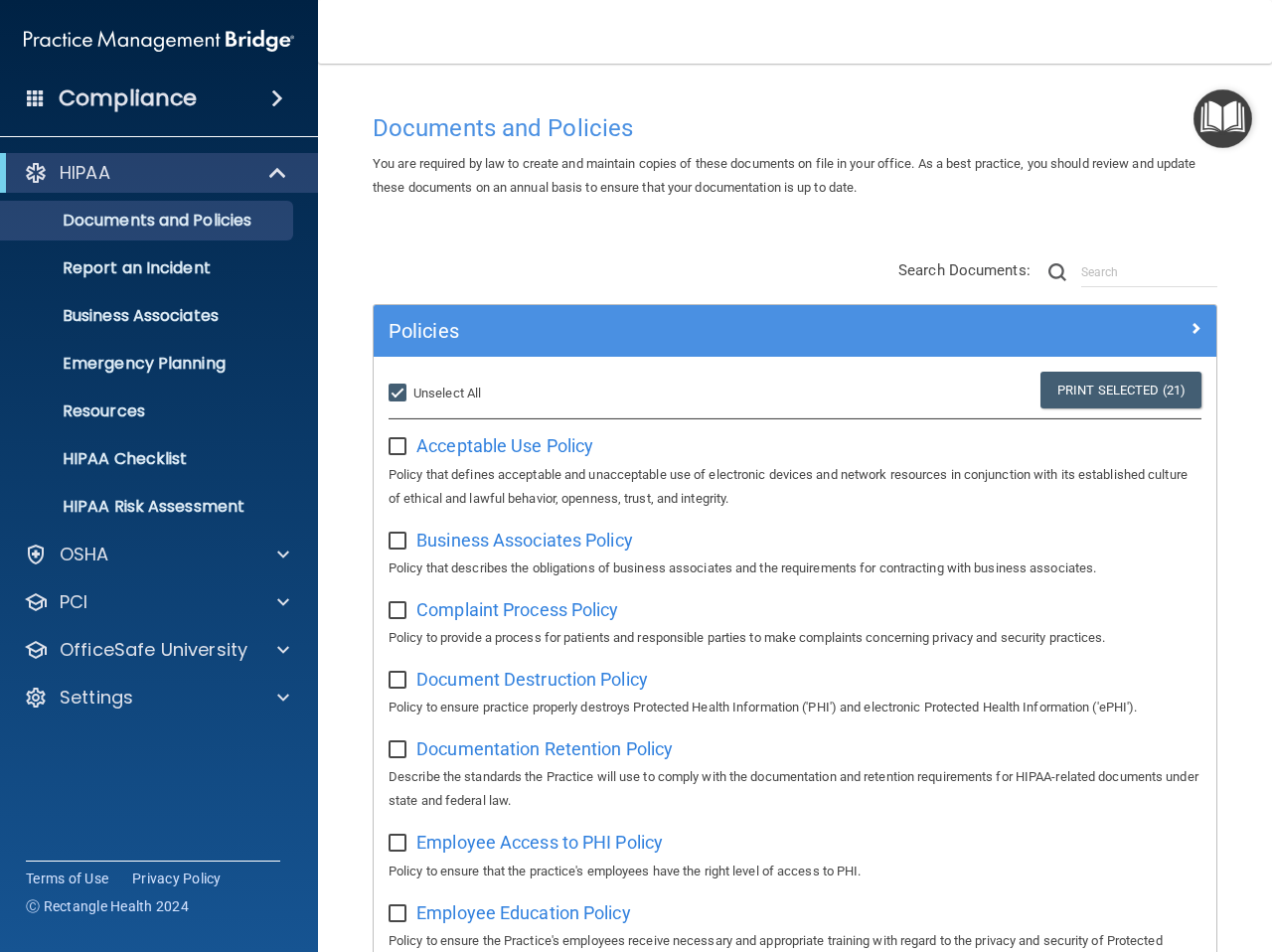 checkbox on "false" 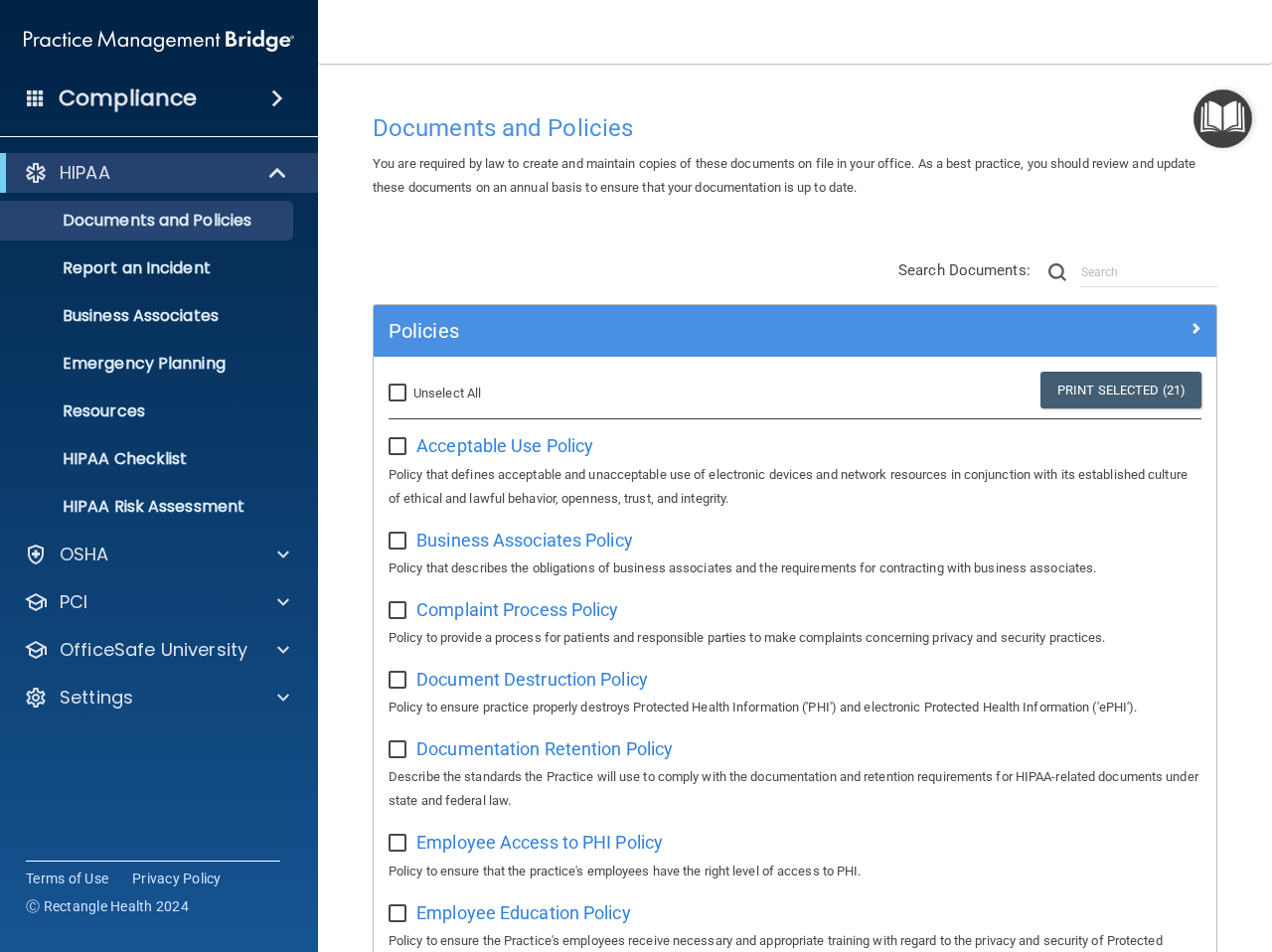 checkbox on "false" 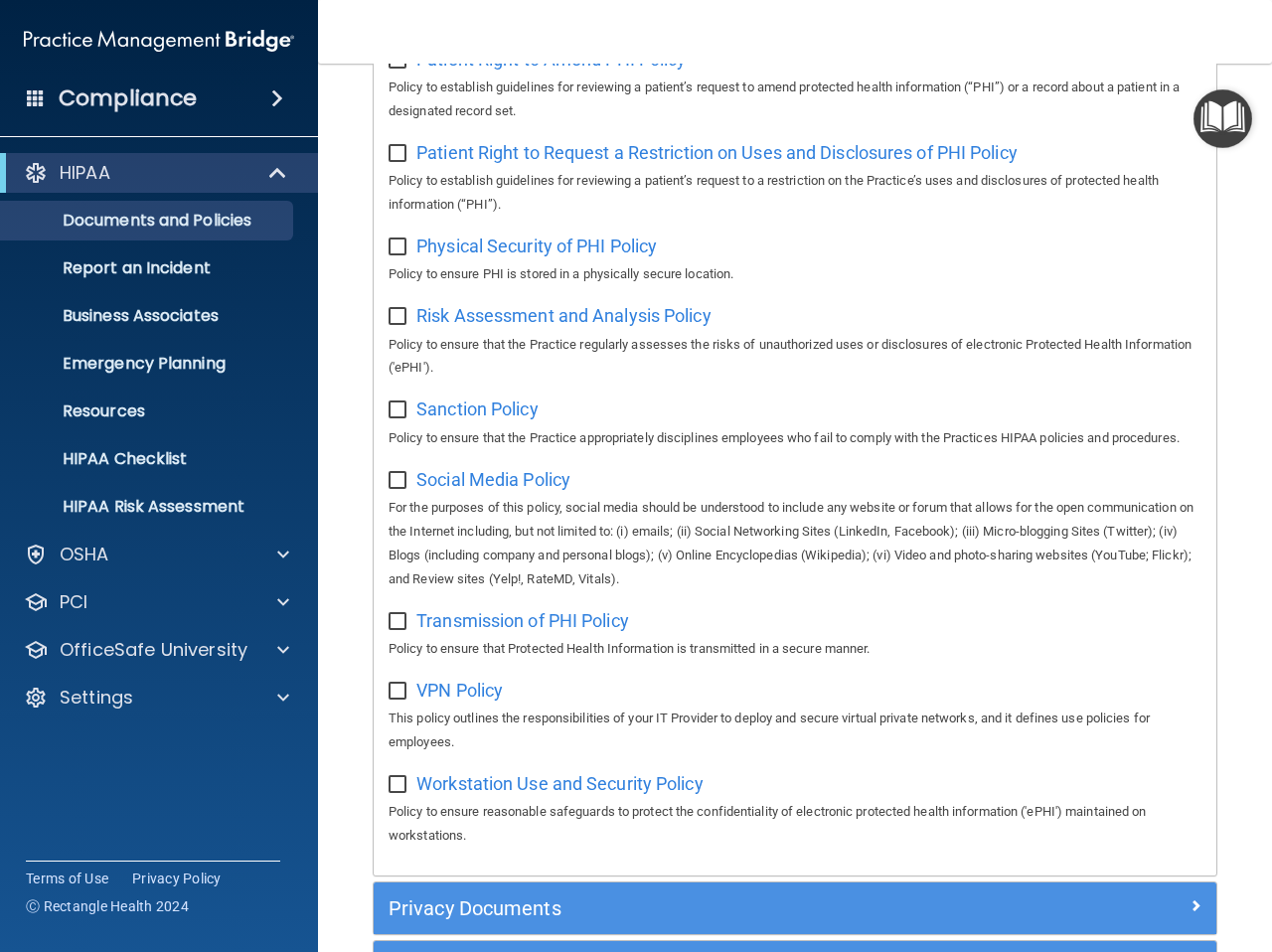 scroll, scrollTop: 1591, scrollLeft: 0, axis: vertical 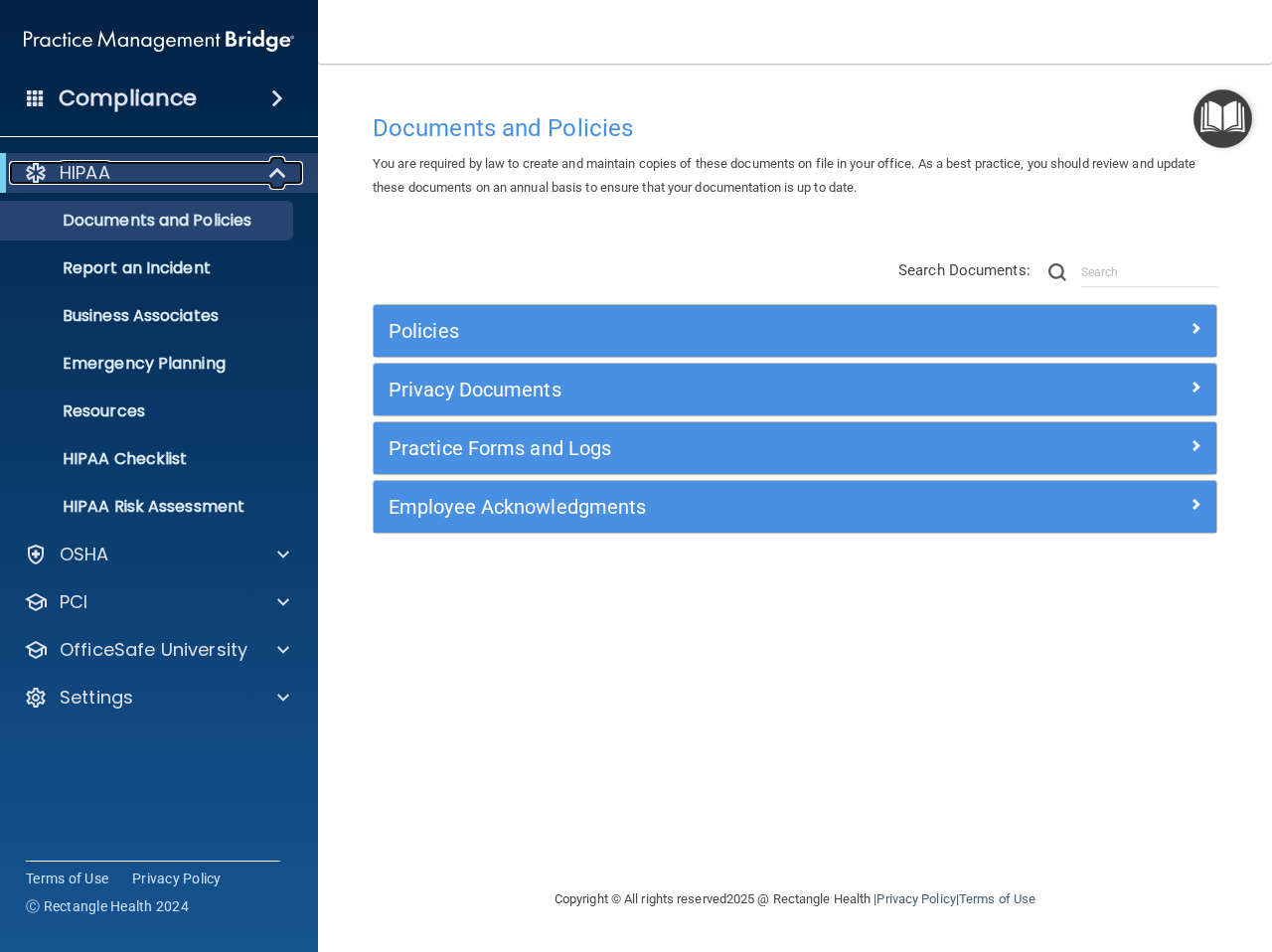 click at bounding box center [279, 173] 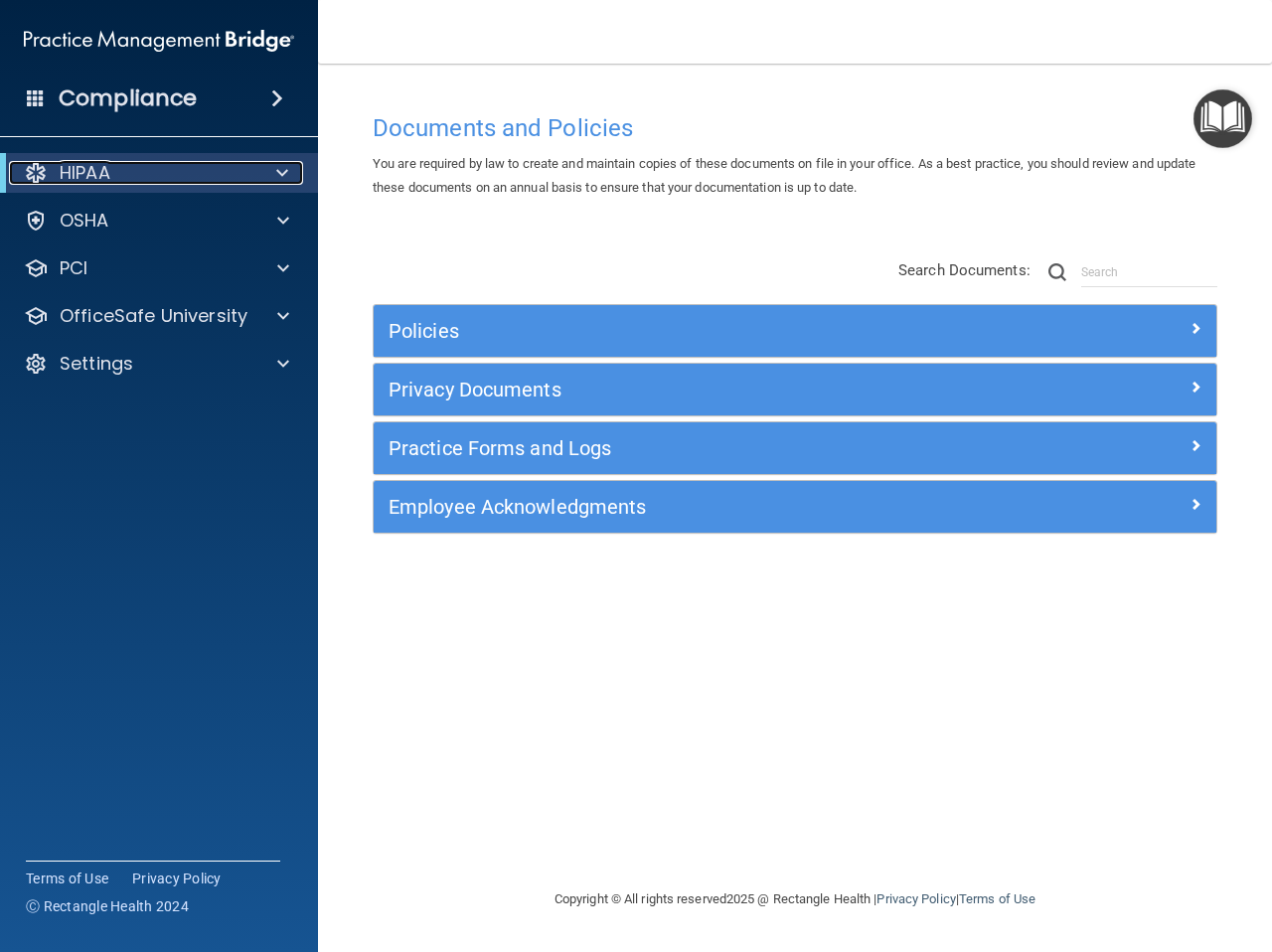 click on "HIPAA" at bounding box center [131, 173] 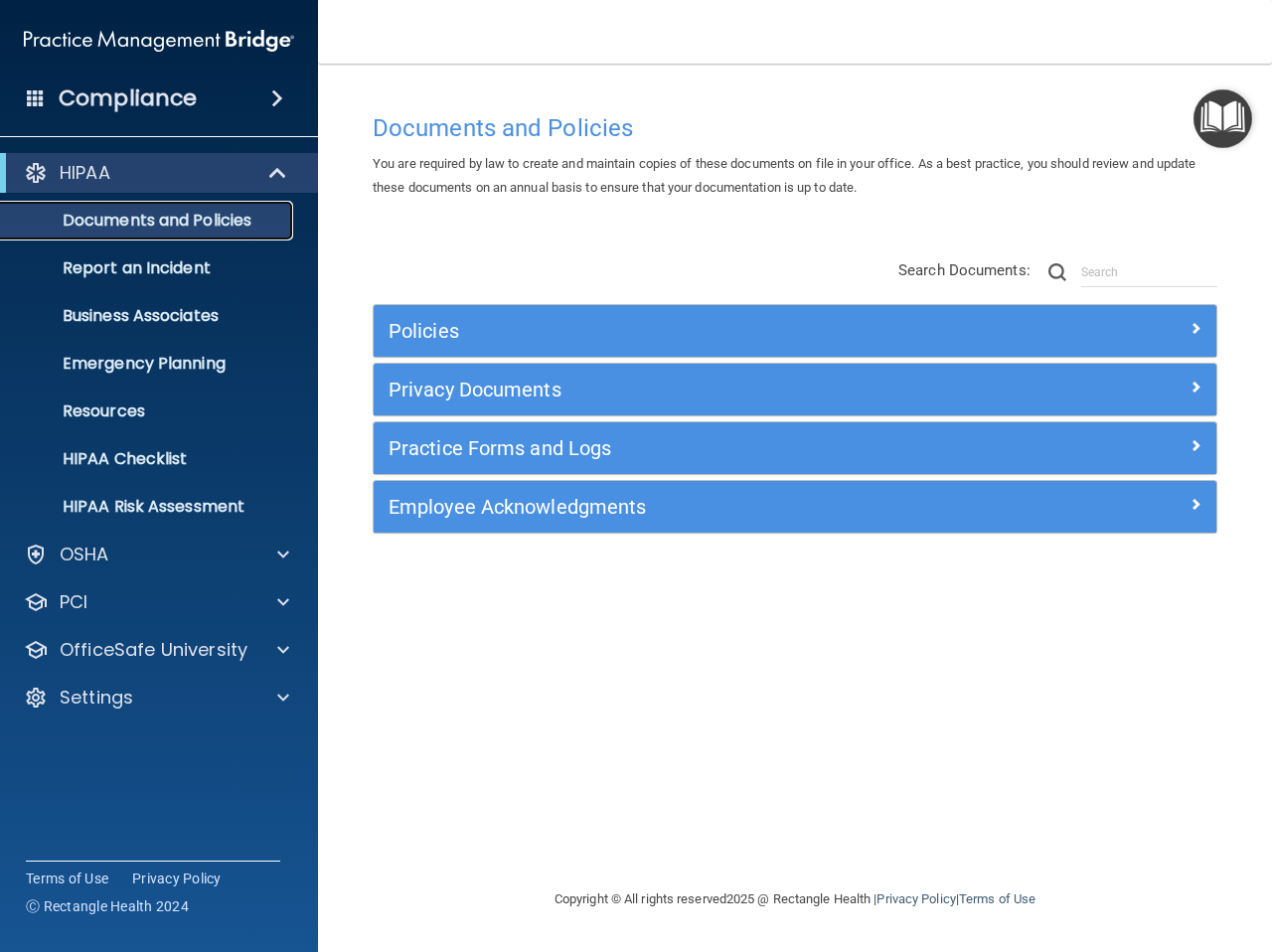 click on "Documents and Policies" at bounding box center [148, 221] 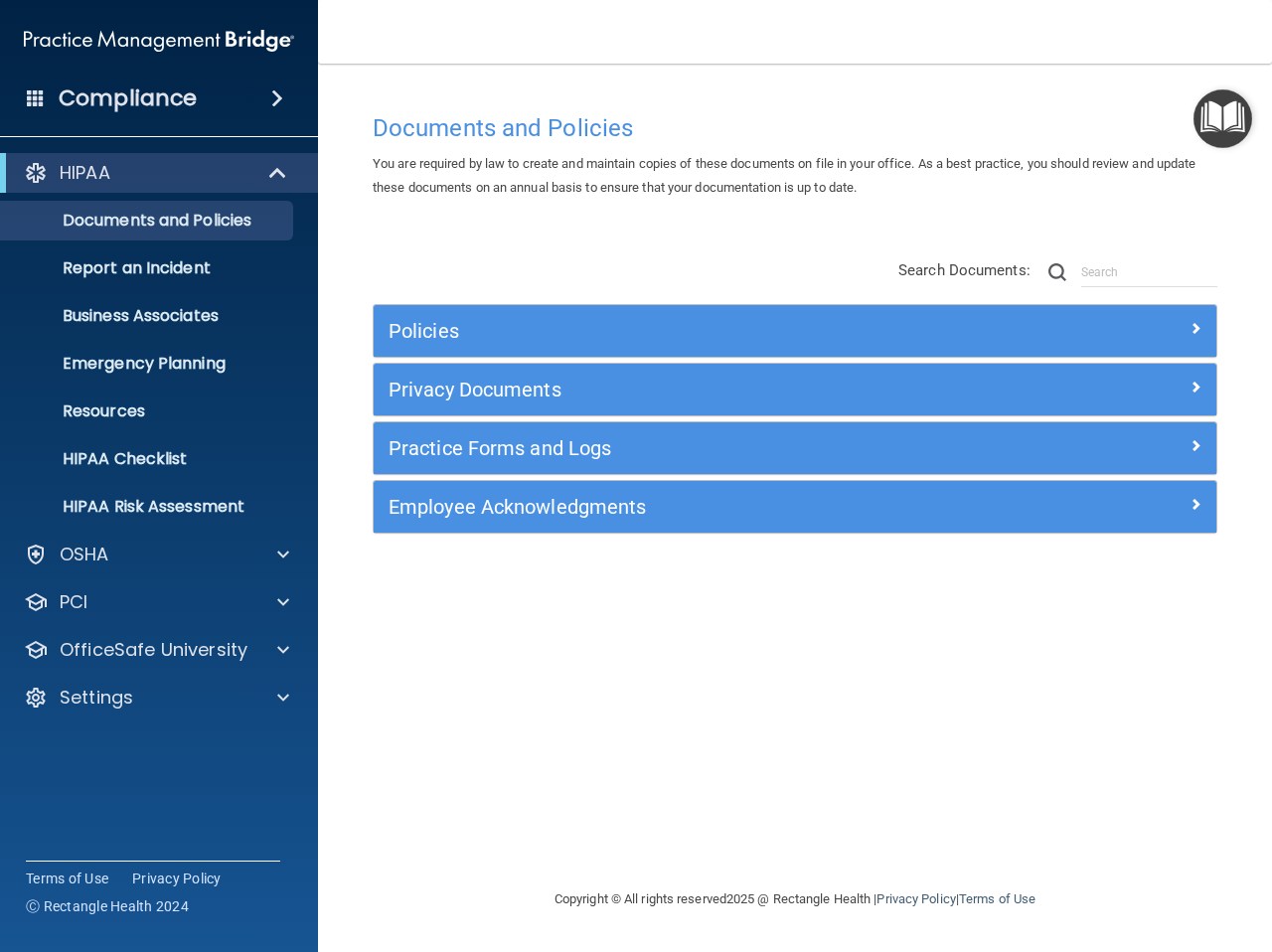 click on "Documents and Policies       You are required by law to create and maintain copies of these documents on file in your office. As a best practice, you should review and update these documents on an annual basis to ensure that your documentation is up to date.             There are no documents selected                Search Documents:                      Search Results            Name  Description        Acceptable Use Policy   Acceptable Use Policy     Policy that defines acceptable and unacceptable use of electronic devices and network resources in conjunction with its established culture of ethical and lawful behavior, openness, trust, and integrity.        Business Associates Policy   Business Associates Policy     Policy that describes the obligations of business associates and the requirements for contracting with business associates.        Complaint Process Policy   Complaint Process Policy            Document Destruction Policy   Document Destruction Policy" at bounding box center (795, 495) 